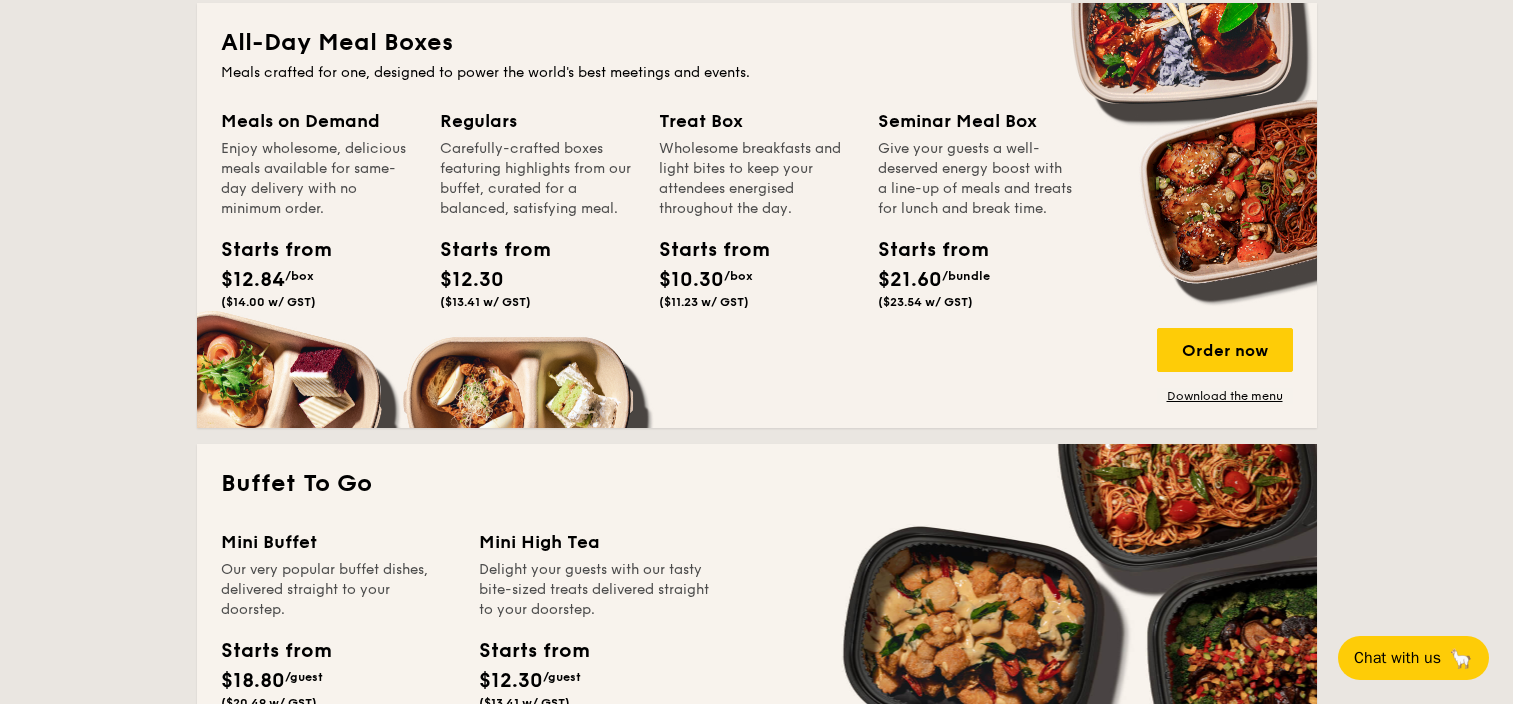 scroll, scrollTop: 904, scrollLeft: 0, axis: vertical 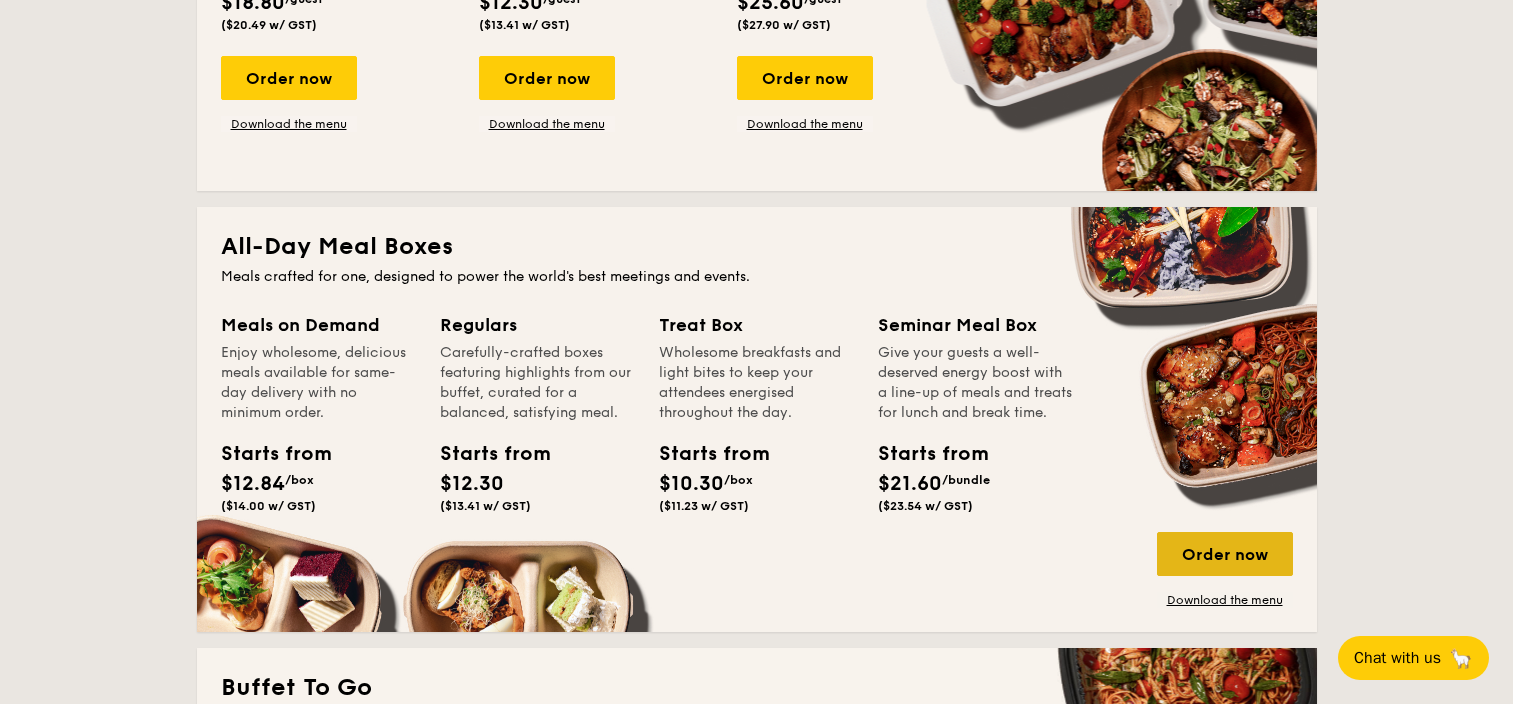 click on "Order now" at bounding box center (1225, 554) 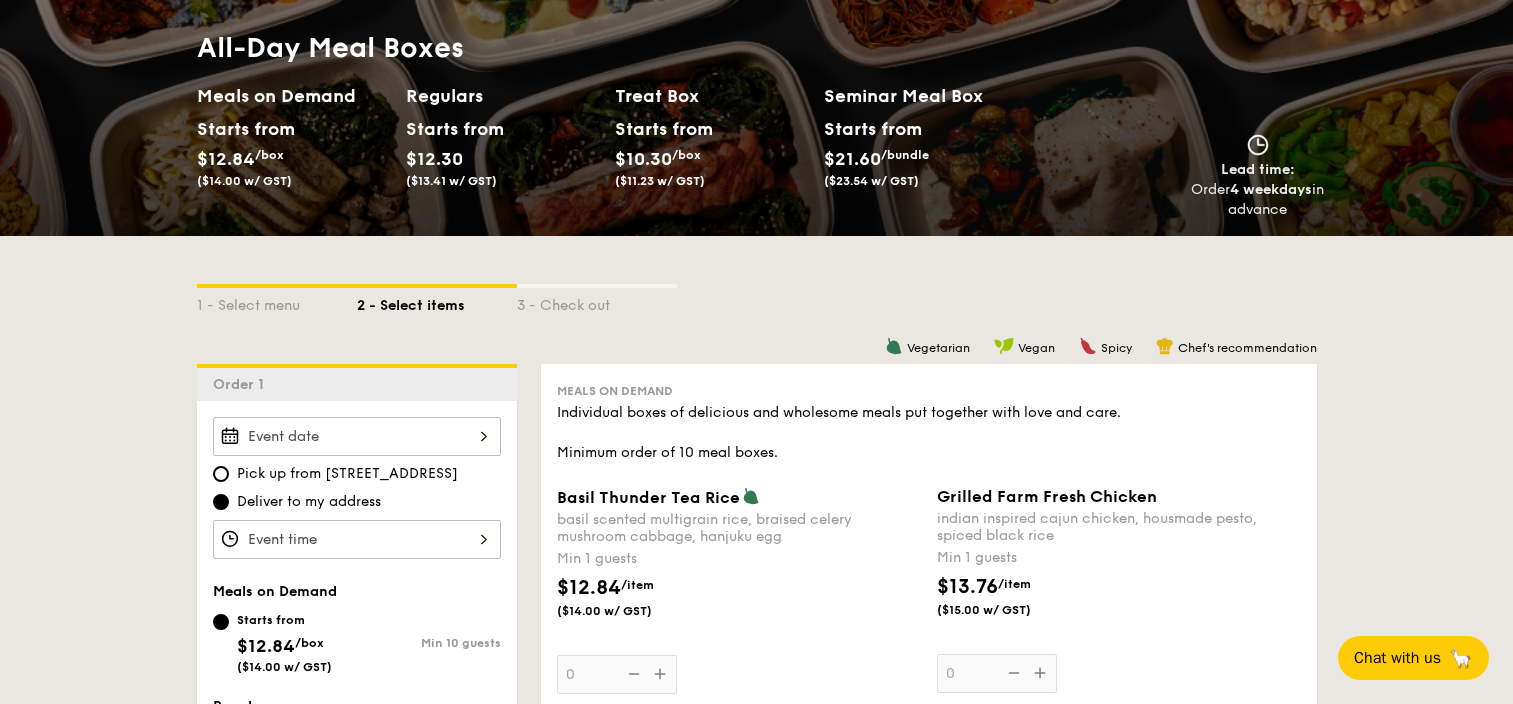scroll, scrollTop: 0, scrollLeft: 0, axis: both 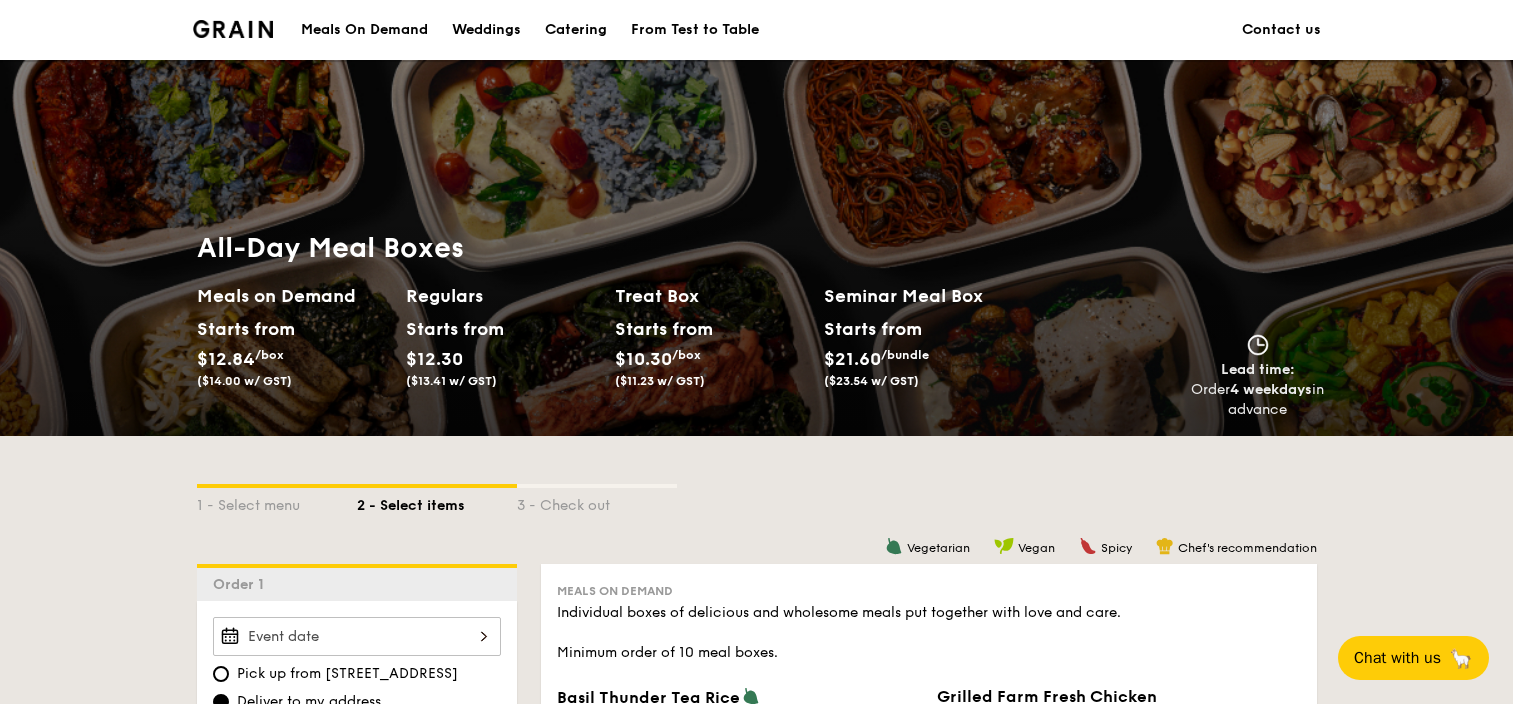 click on "Meals on Demand" at bounding box center (293, 296) 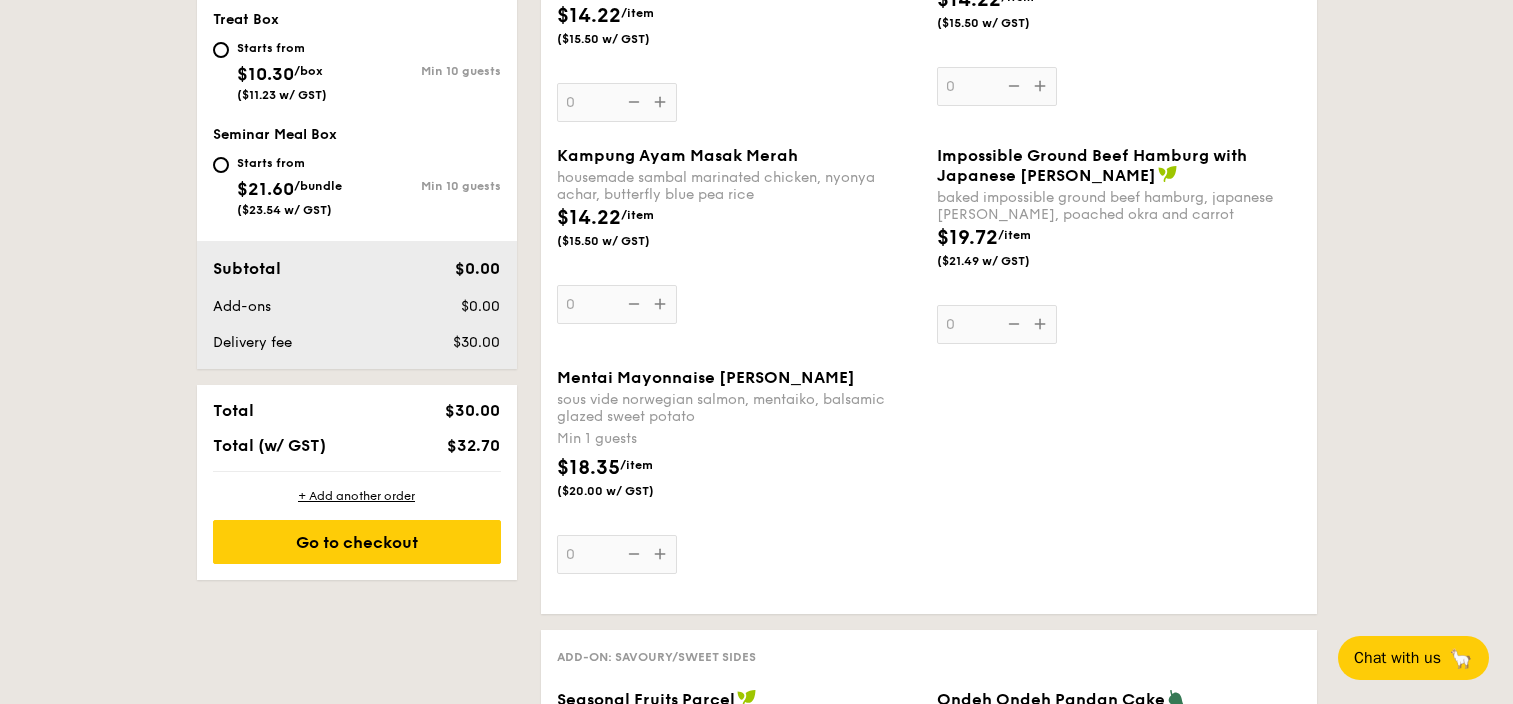 scroll, scrollTop: 200, scrollLeft: 0, axis: vertical 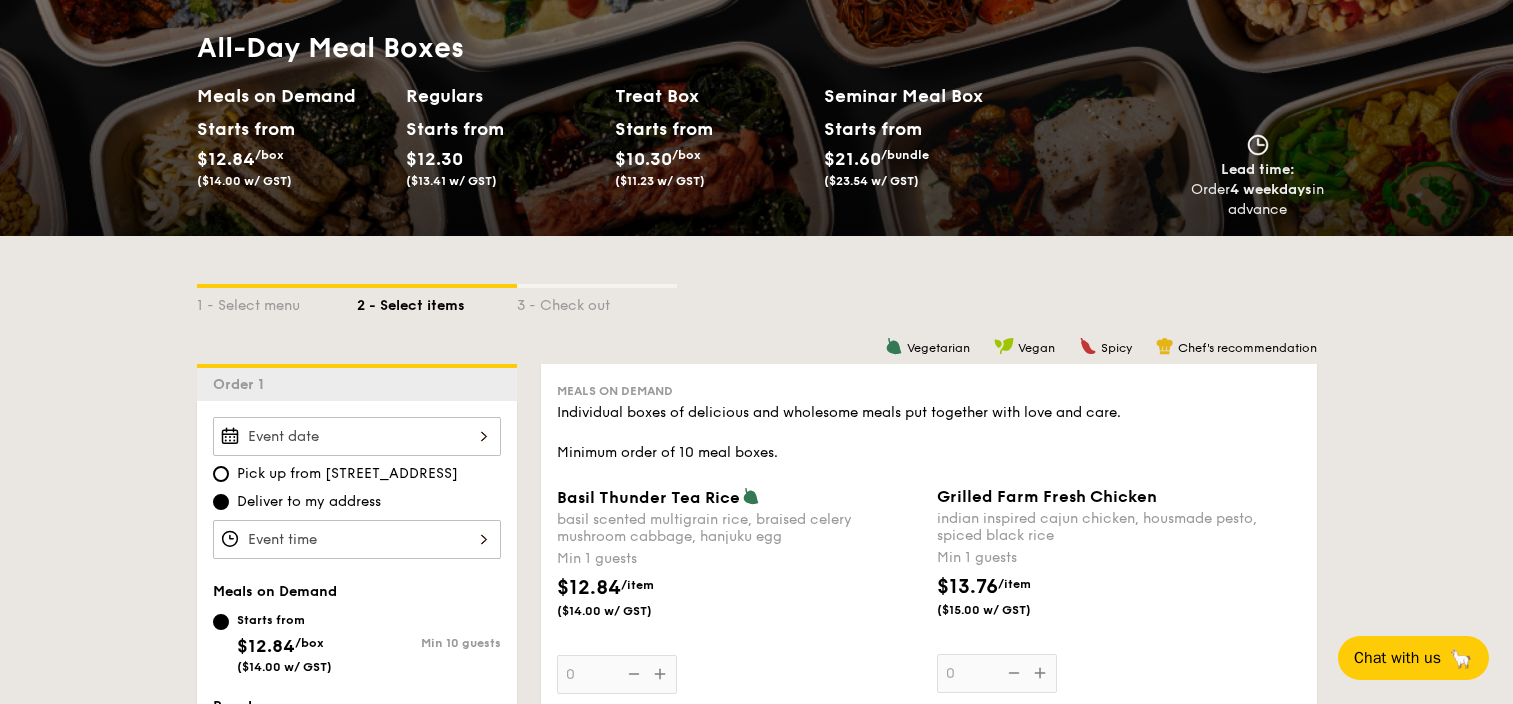 click on "$12.84
/item
($14.00 w/ GST)" at bounding box center [739, 608] 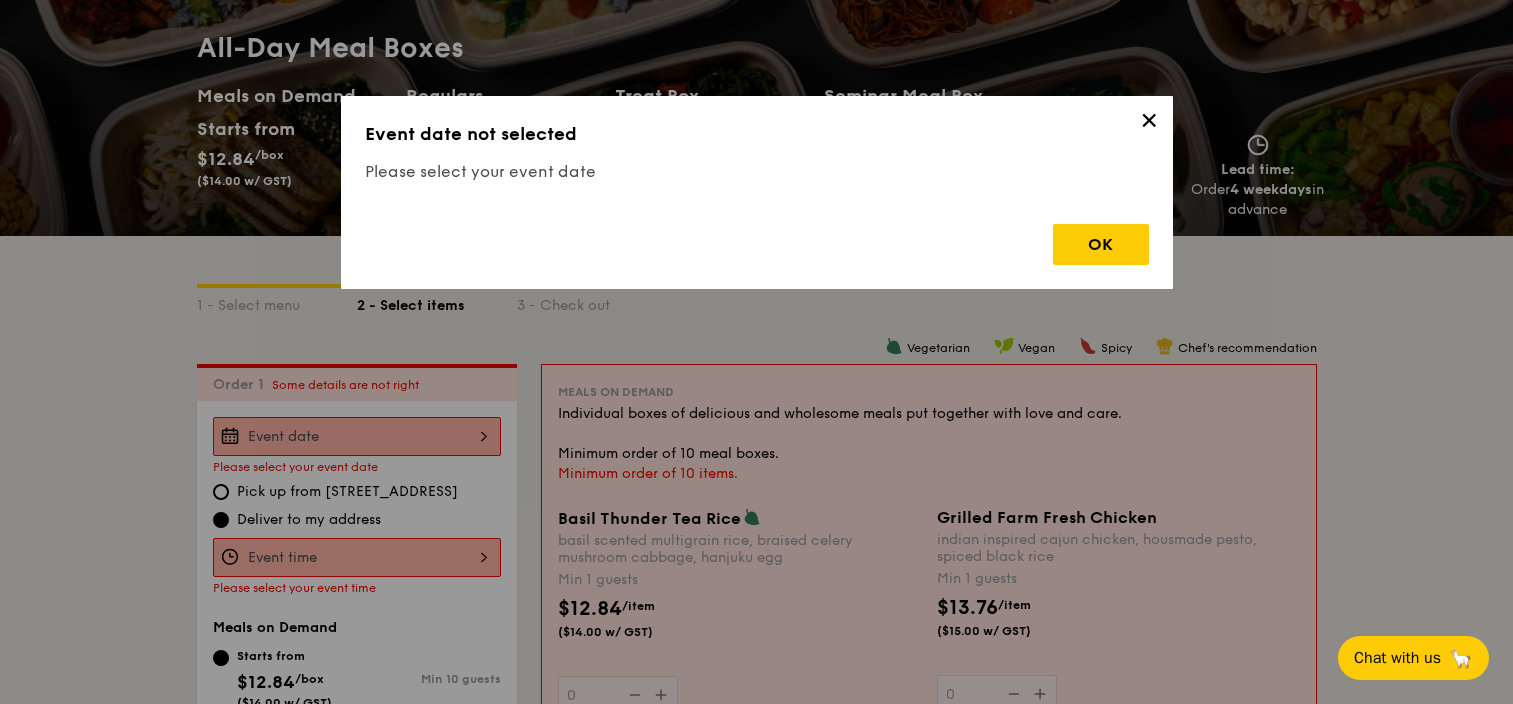scroll, scrollTop: 534, scrollLeft: 0, axis: vertical 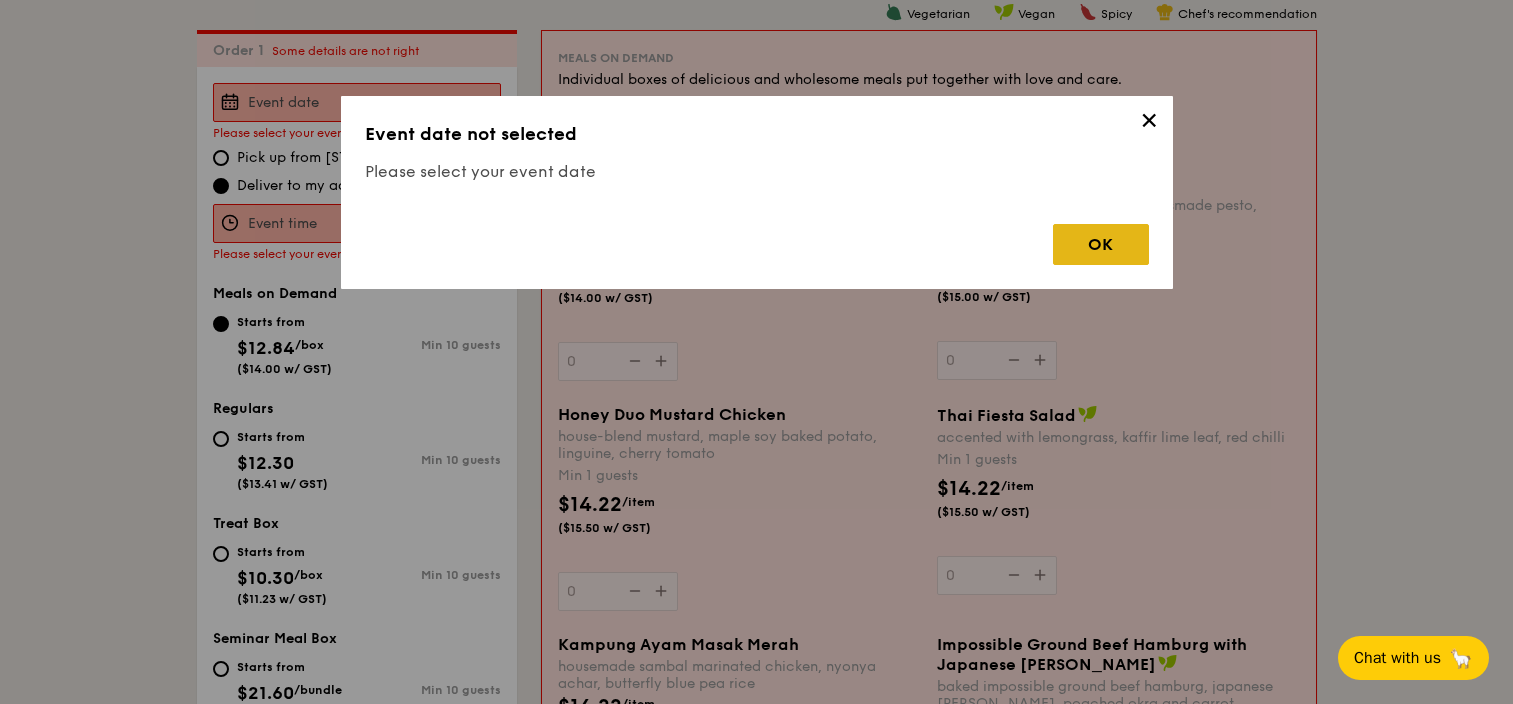 click on "OK" at bounding box center (1101, 244) 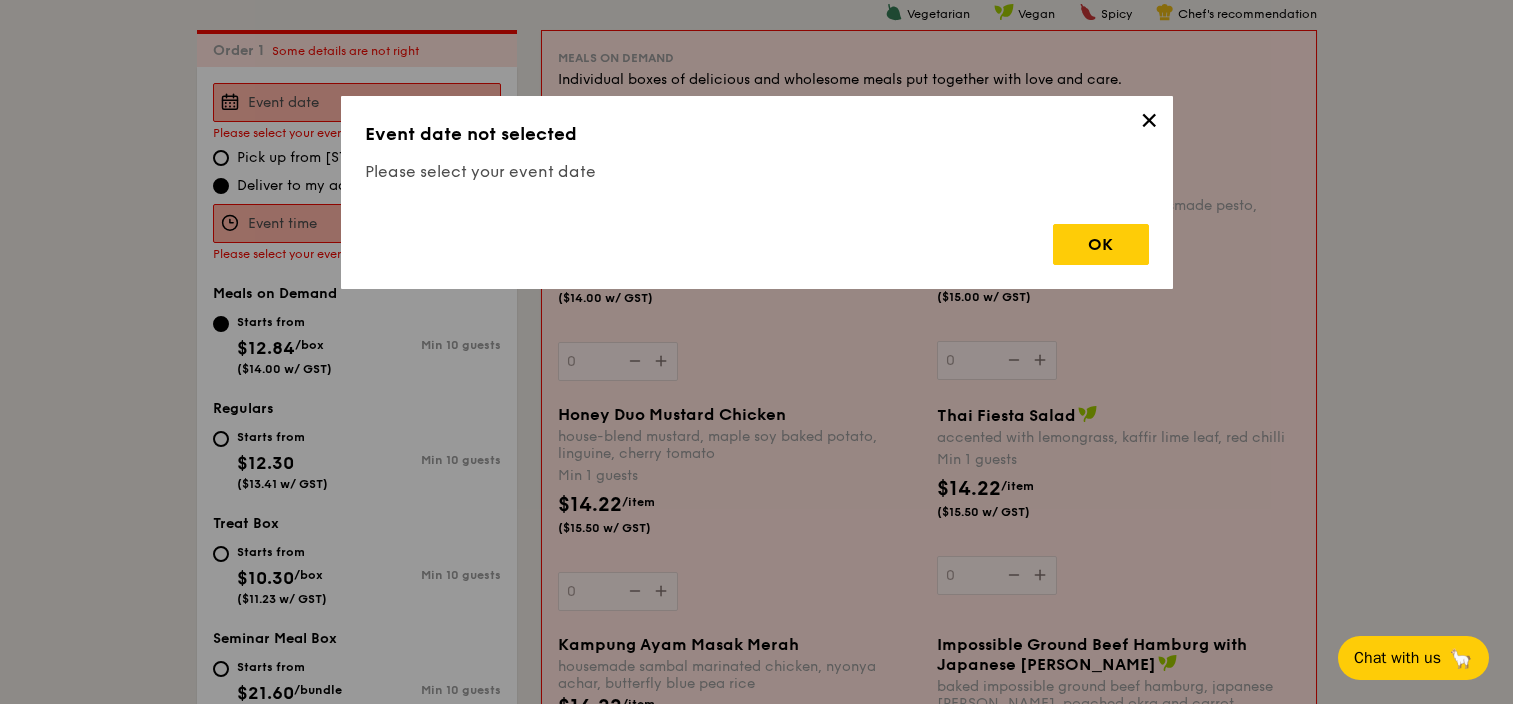 click on "✕" at bounding box center [1149, 124] 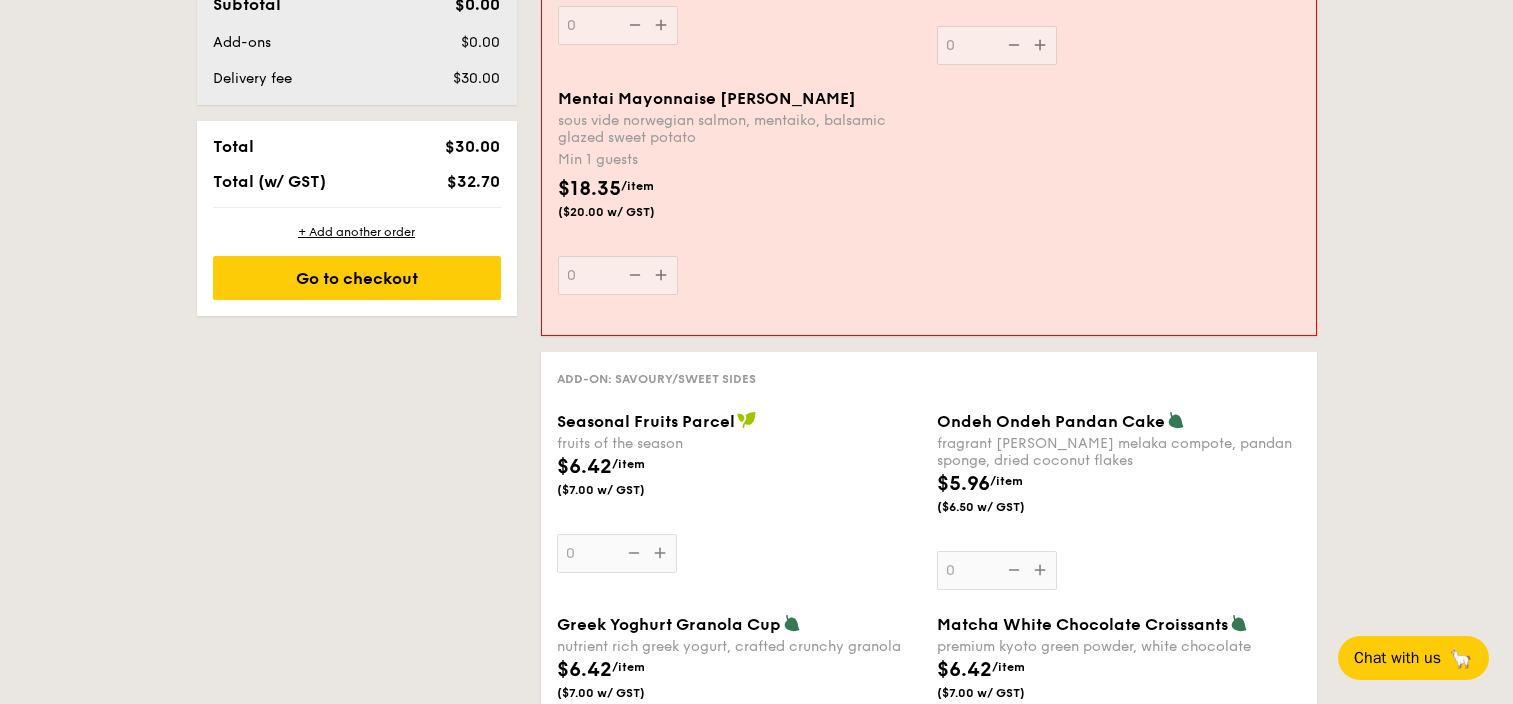 scroll, scrollTop: 298, scrollLeft: 0, axis: vertical 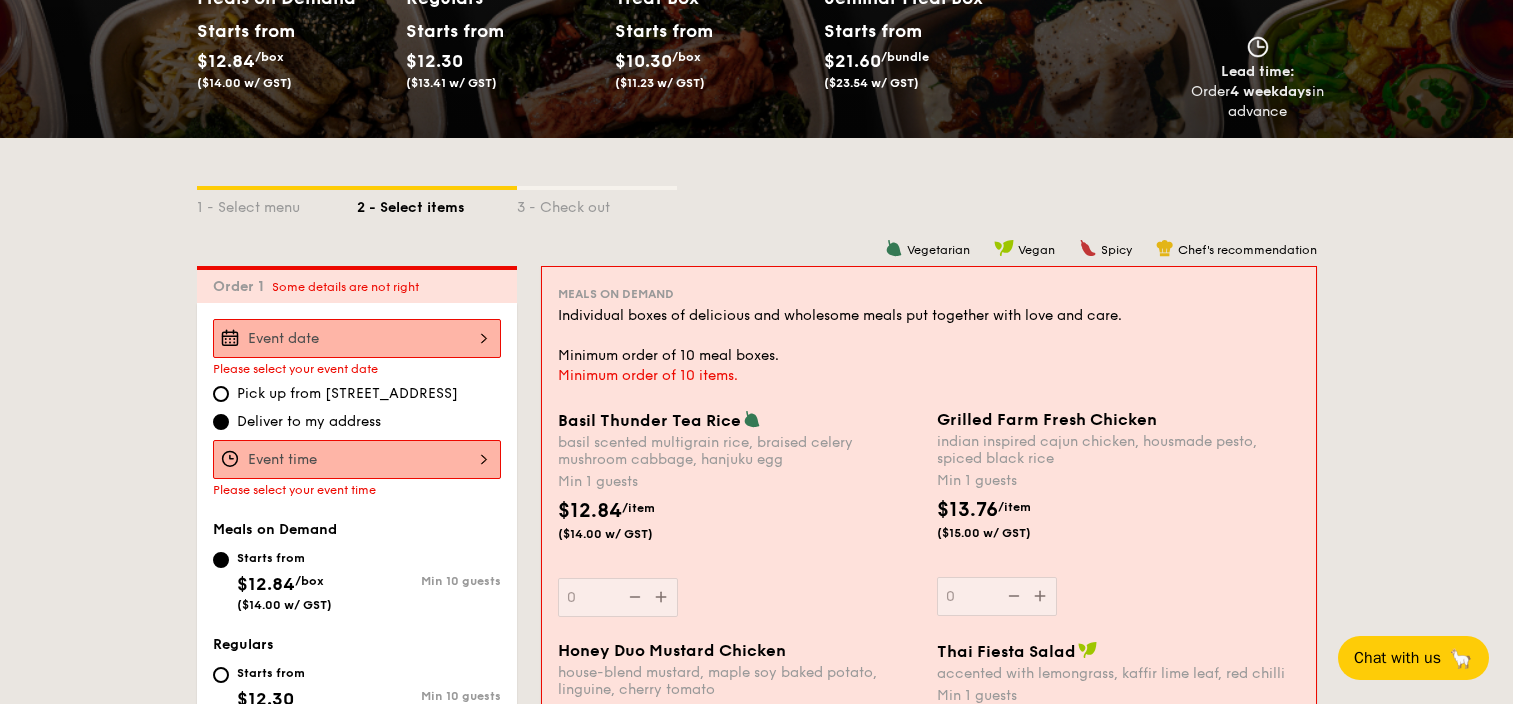 click on "Meals On Demand" at bounding box center [364, -268] 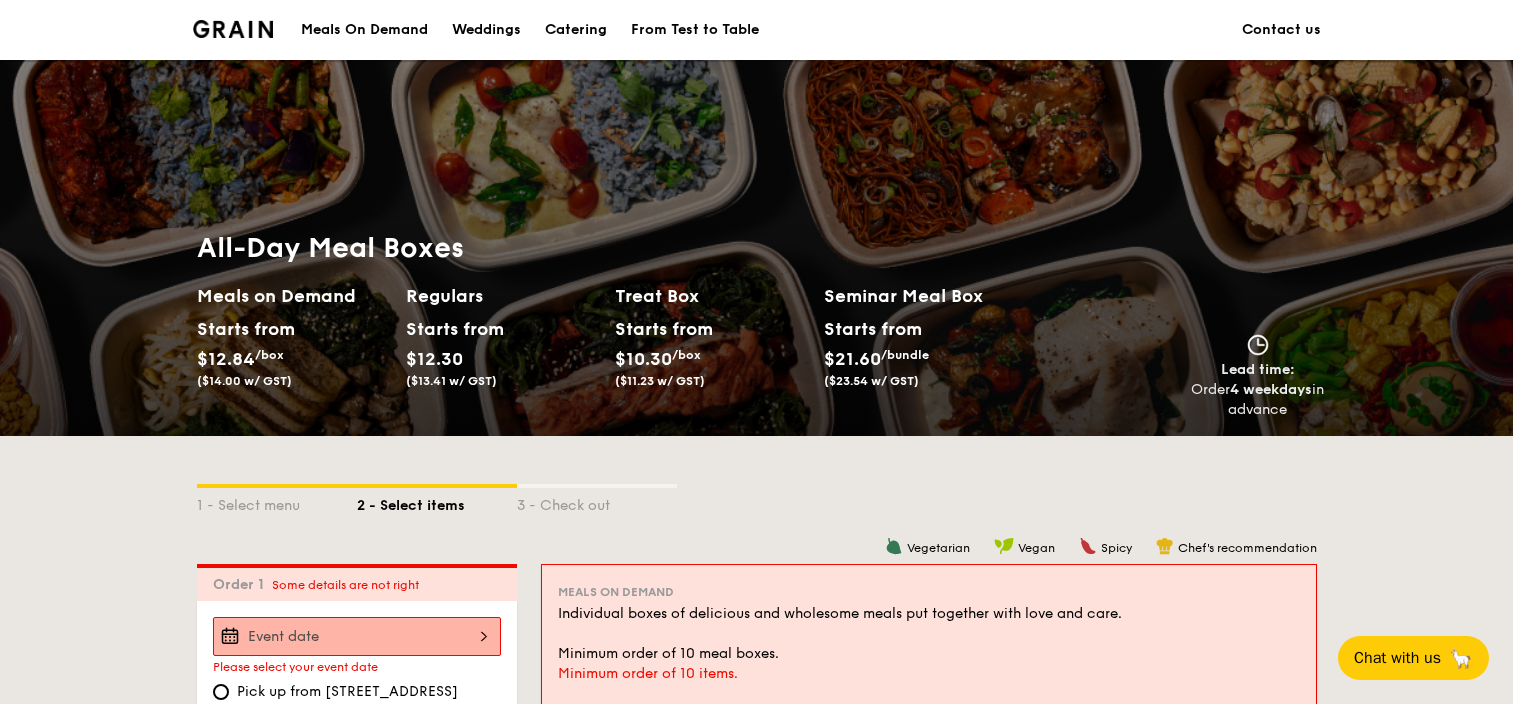 click on "Meals On Demand" at bounding box center (364, 30) 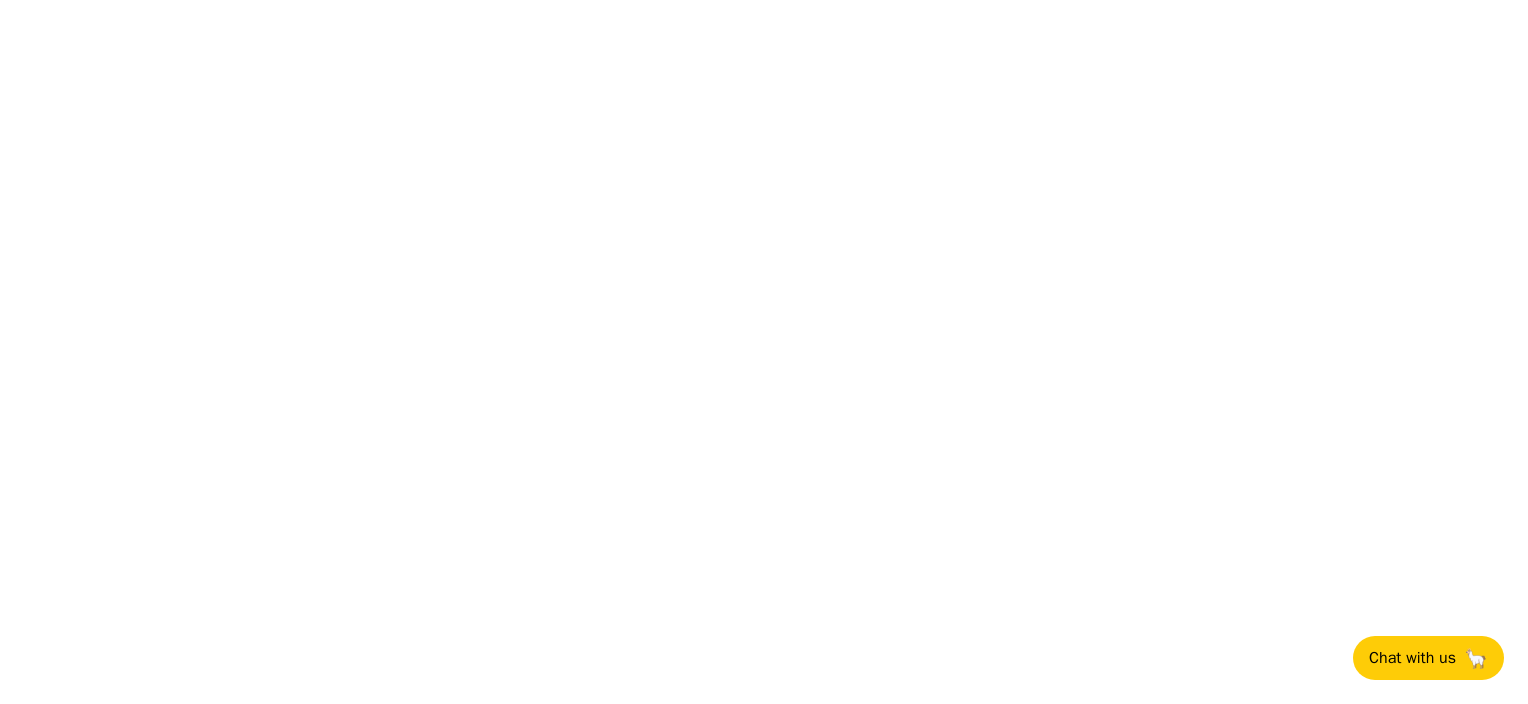 click on "Chat with us 🦙" at bounding box center [764, 4] 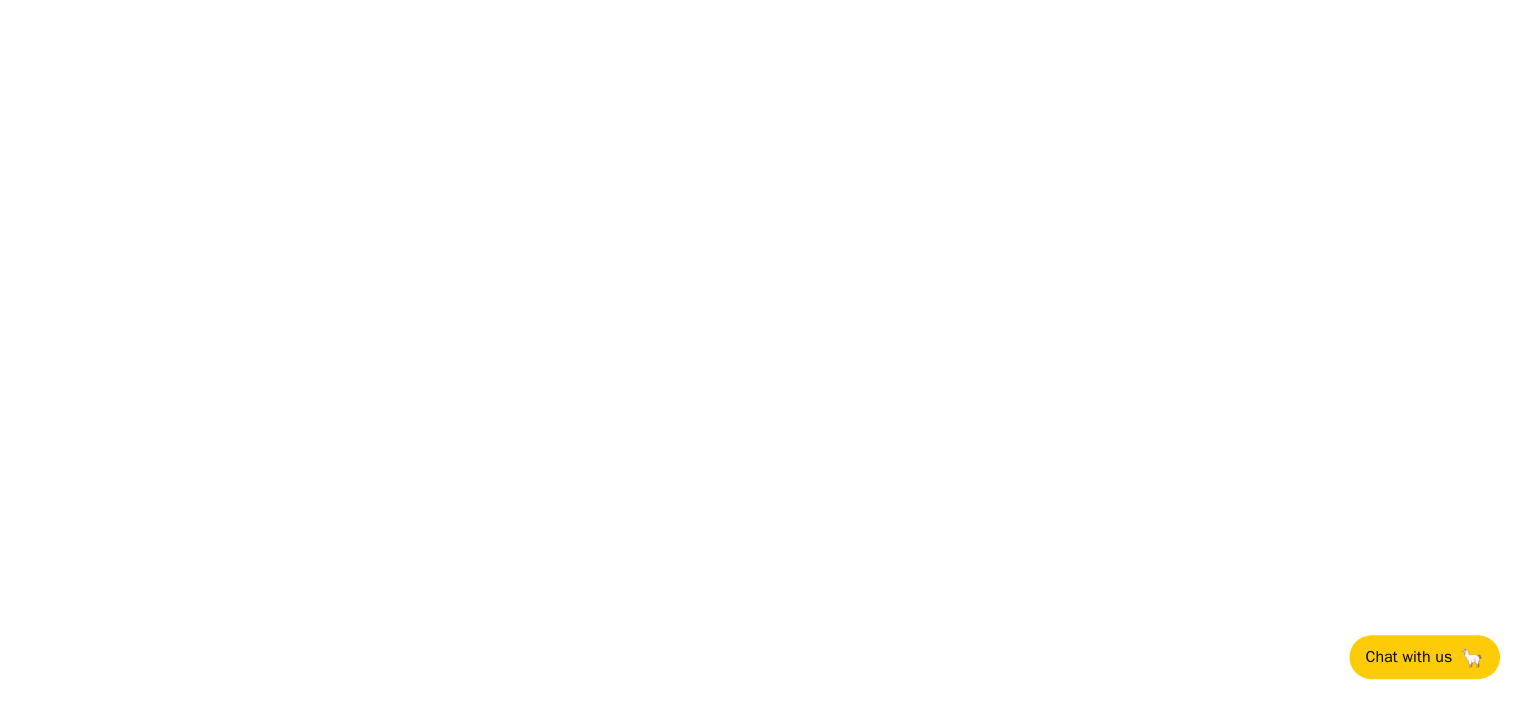 scroll, scrollTop: 0, scrollLeft: 0, axis: both 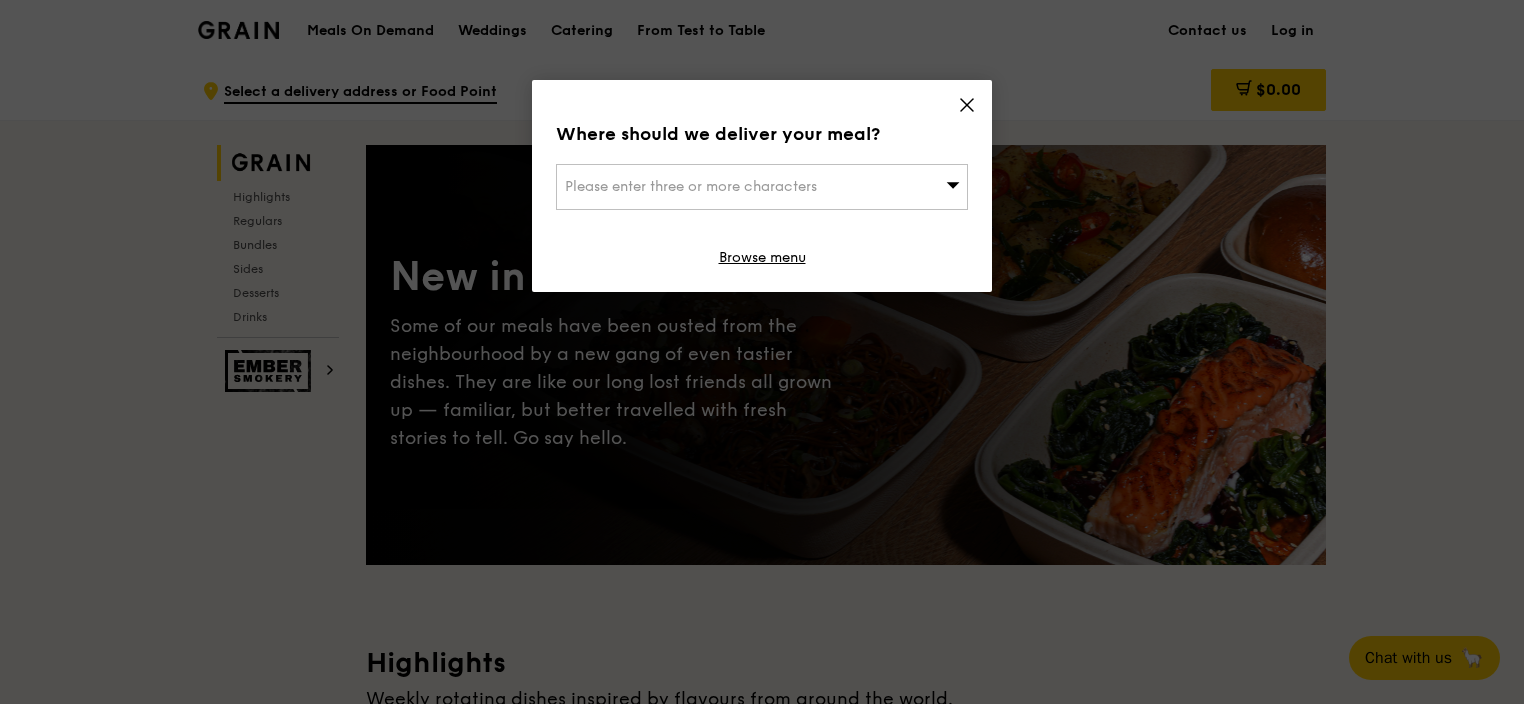 click 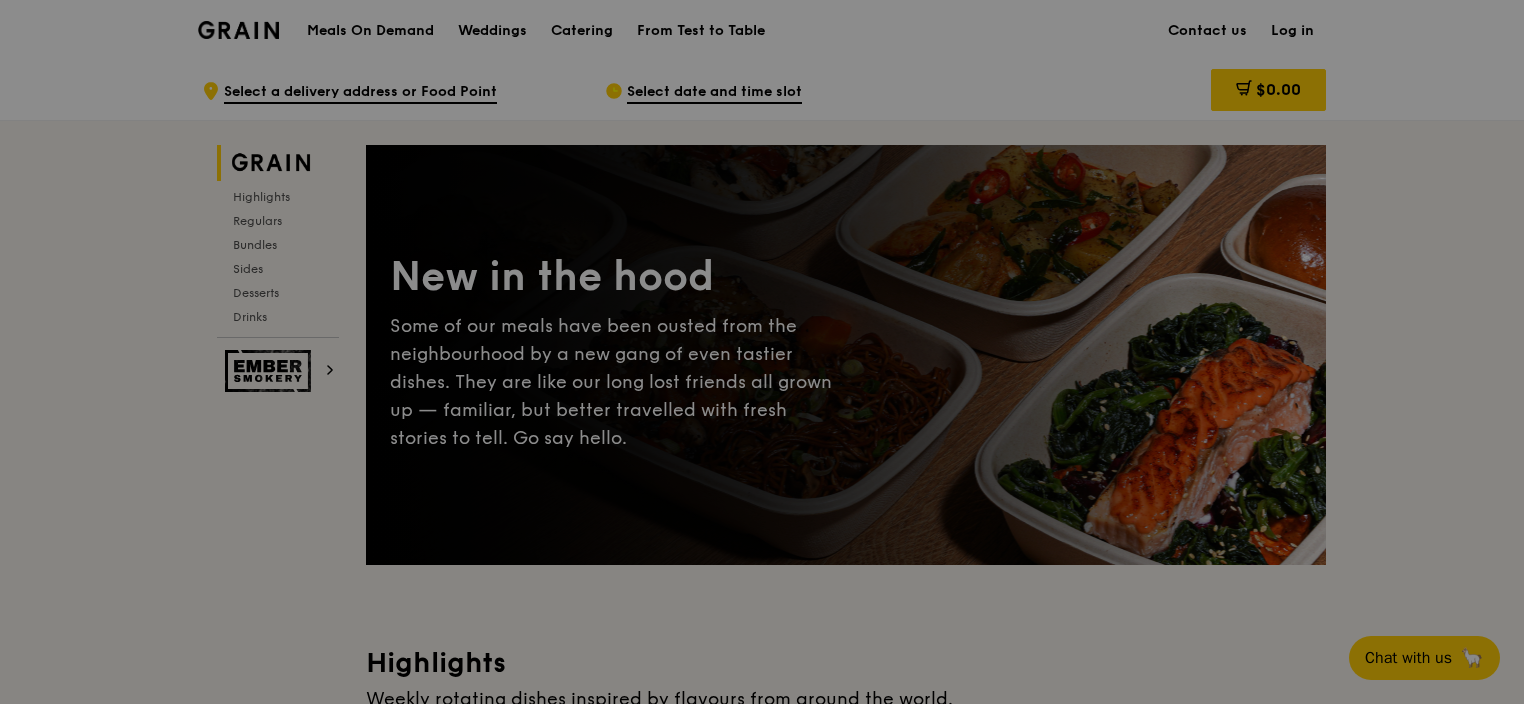 click at bounding box center (762, 352) 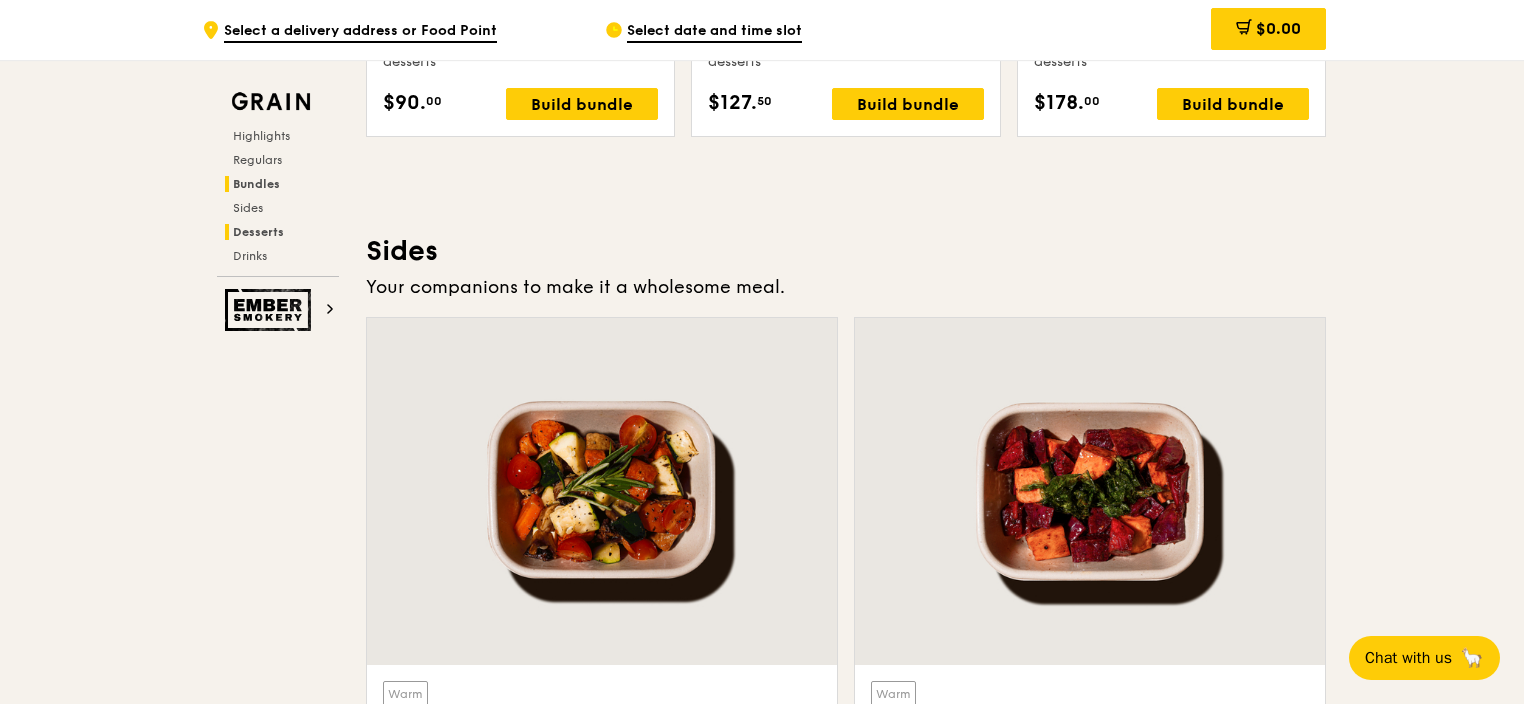 scroll, scrollTop: 2701, scrollLeft: 0, axis: vertical 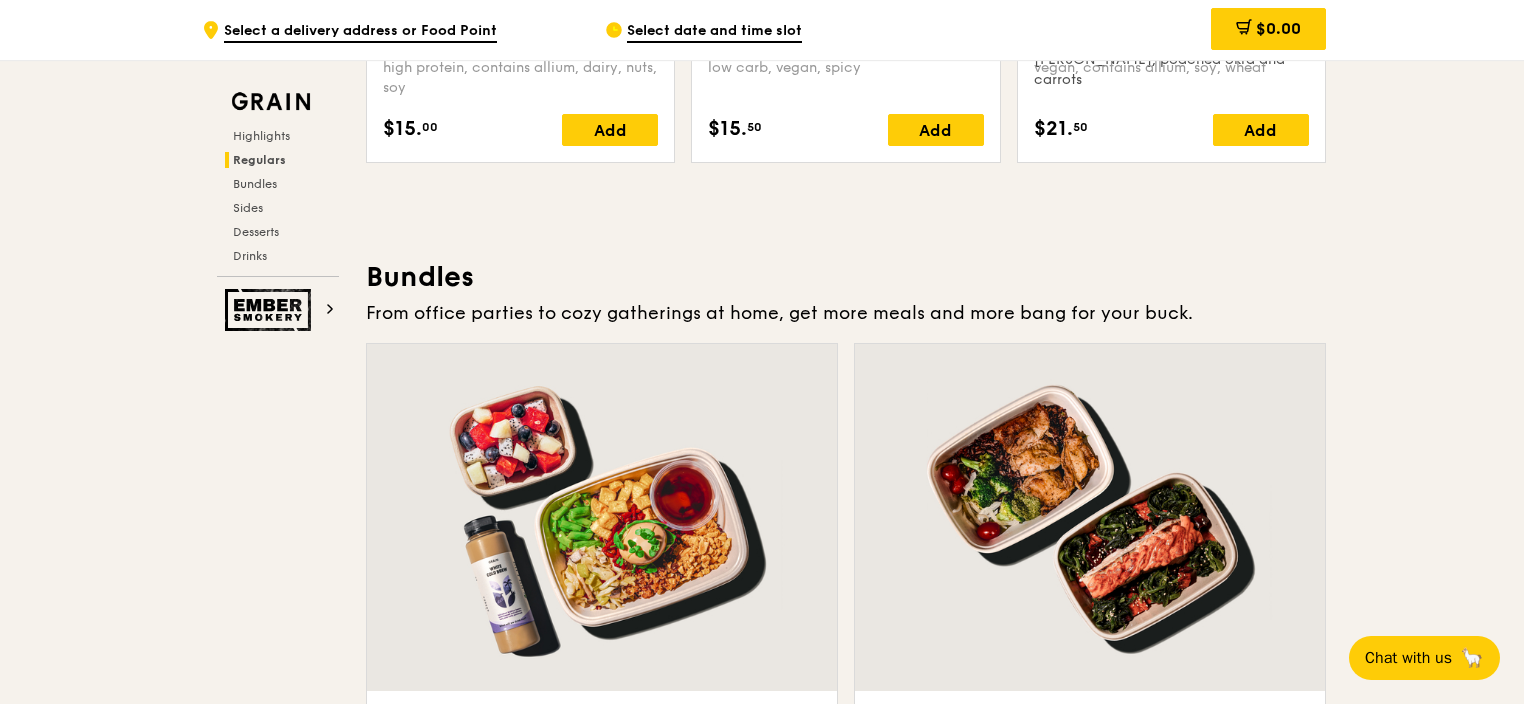 click on "Regulars" at bounding box center (259, 160) 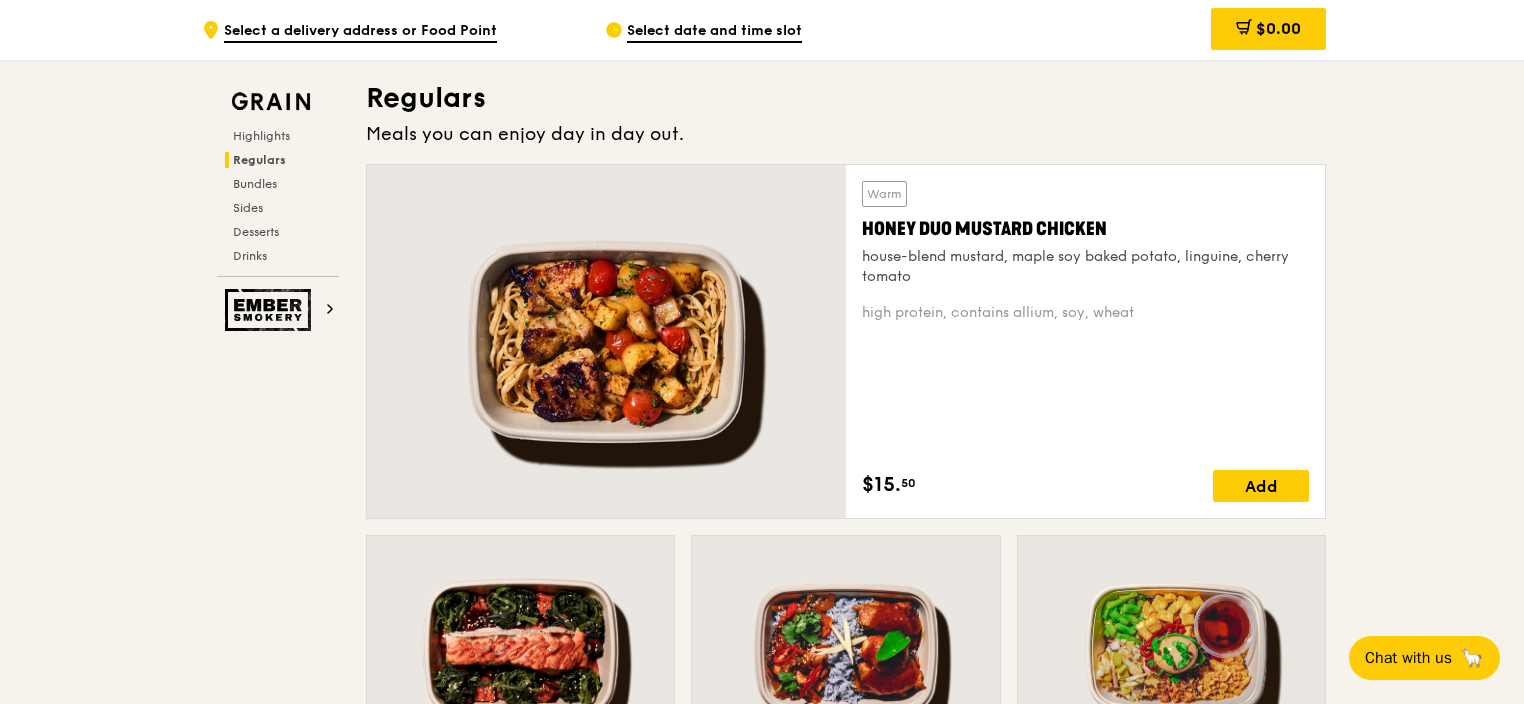 click on "Regulars" at bounding box center [259, 160] 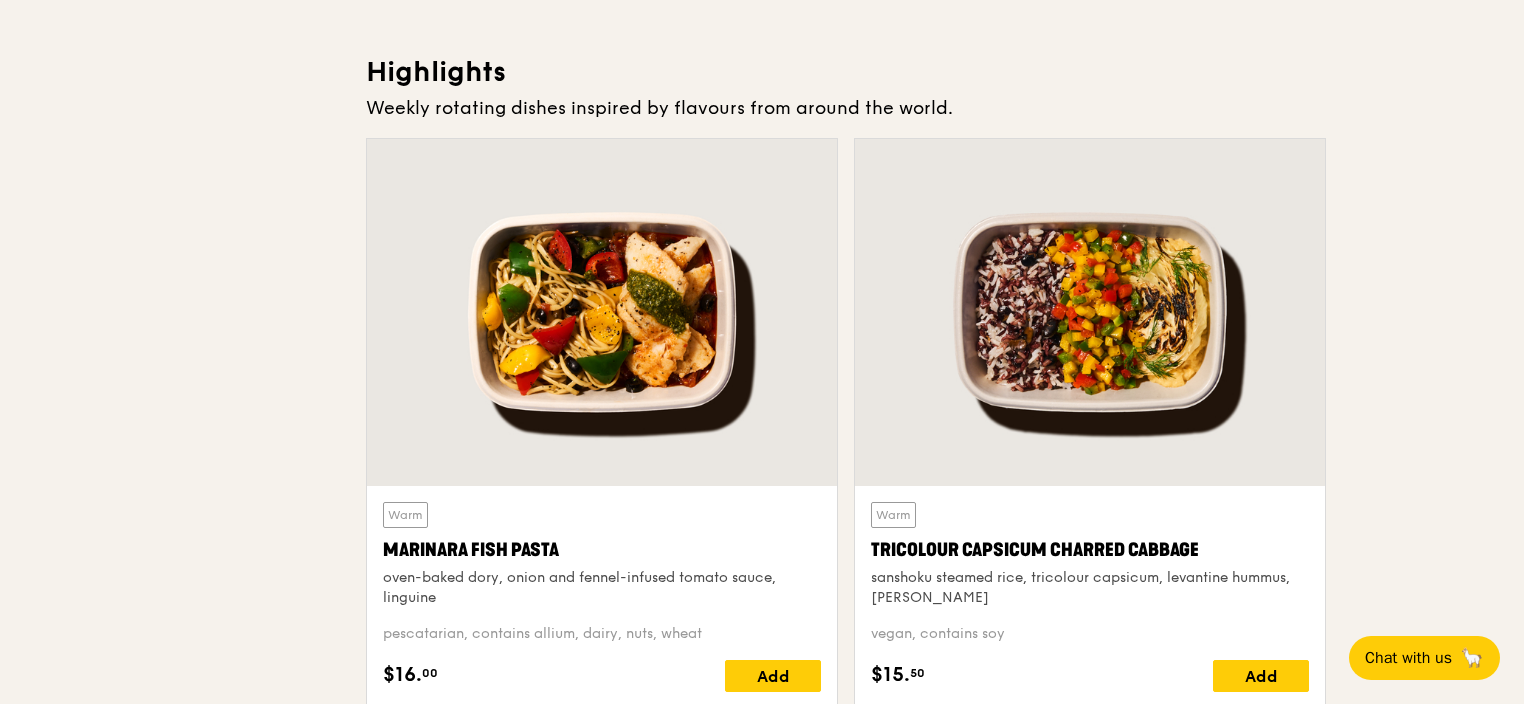 scroll, scrollTop: 0, scrollLeft: 0, axis: both 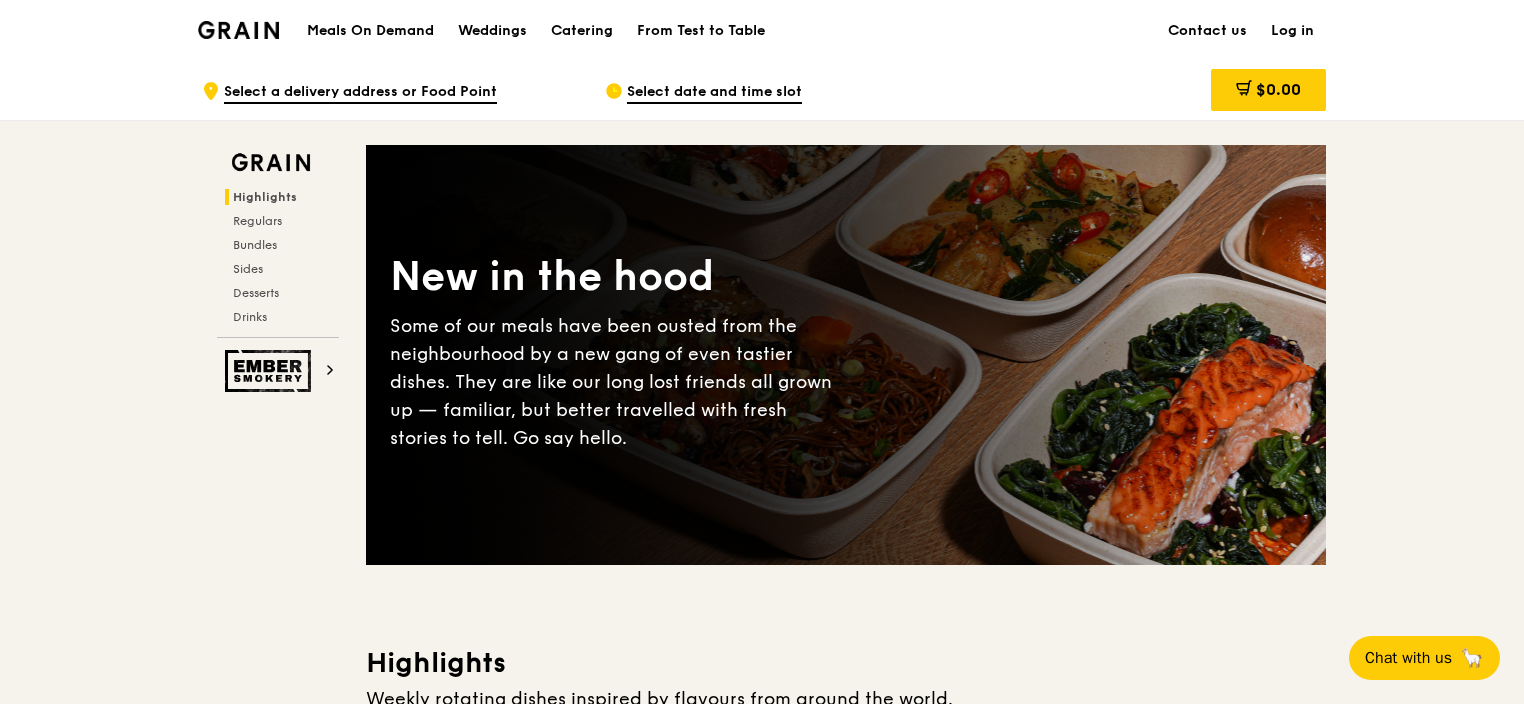 click on "Meals On Demand" at bounding box center (370, 31) 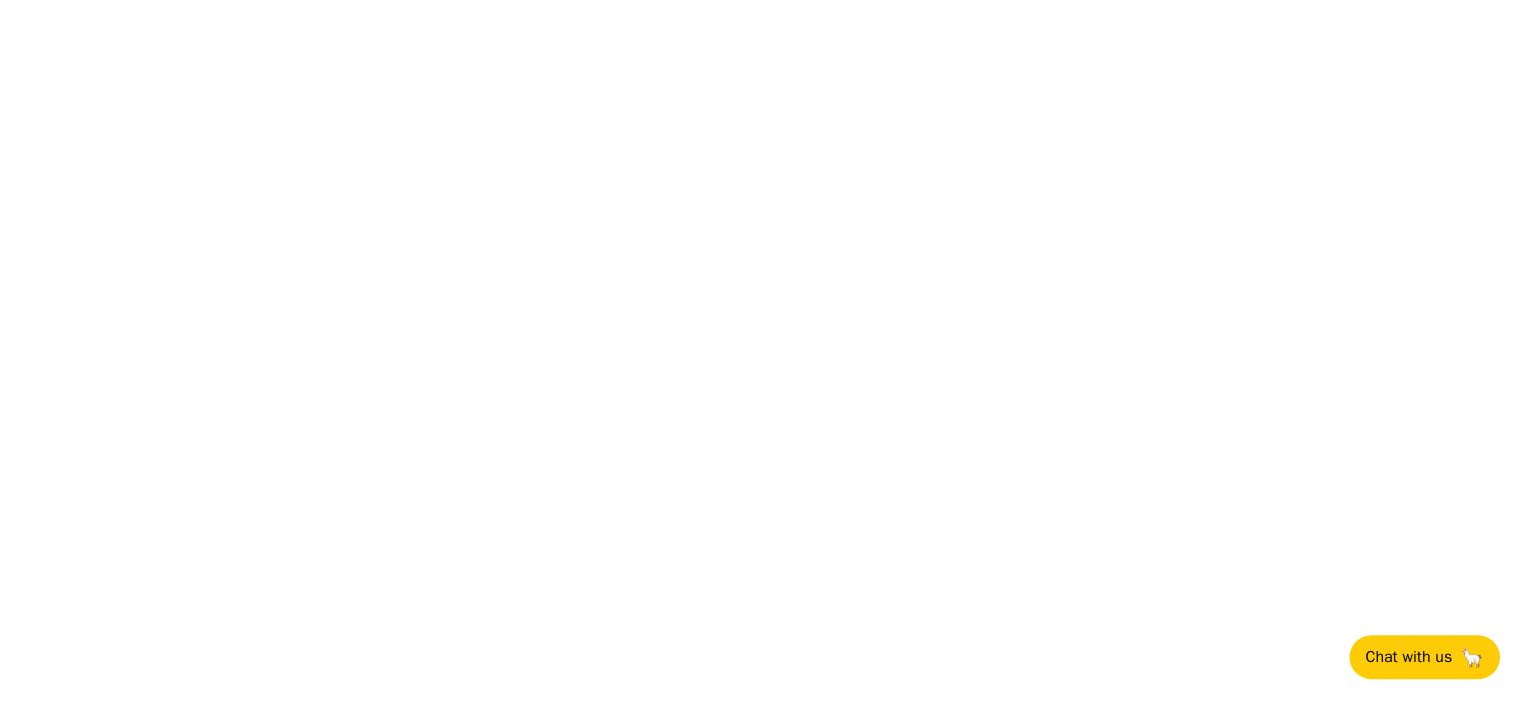 scroll, scrollTop: 0, scrollLeft: 0, axis: both 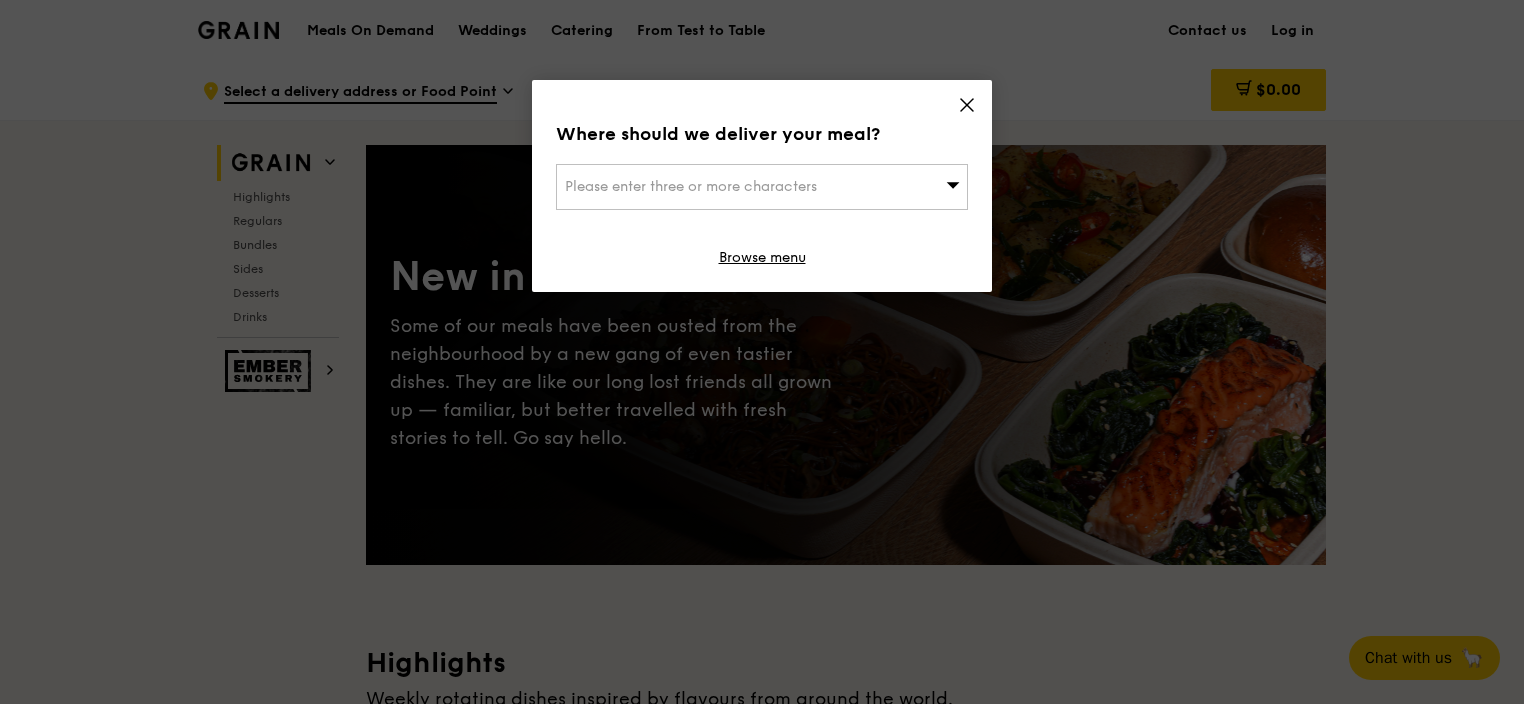 click 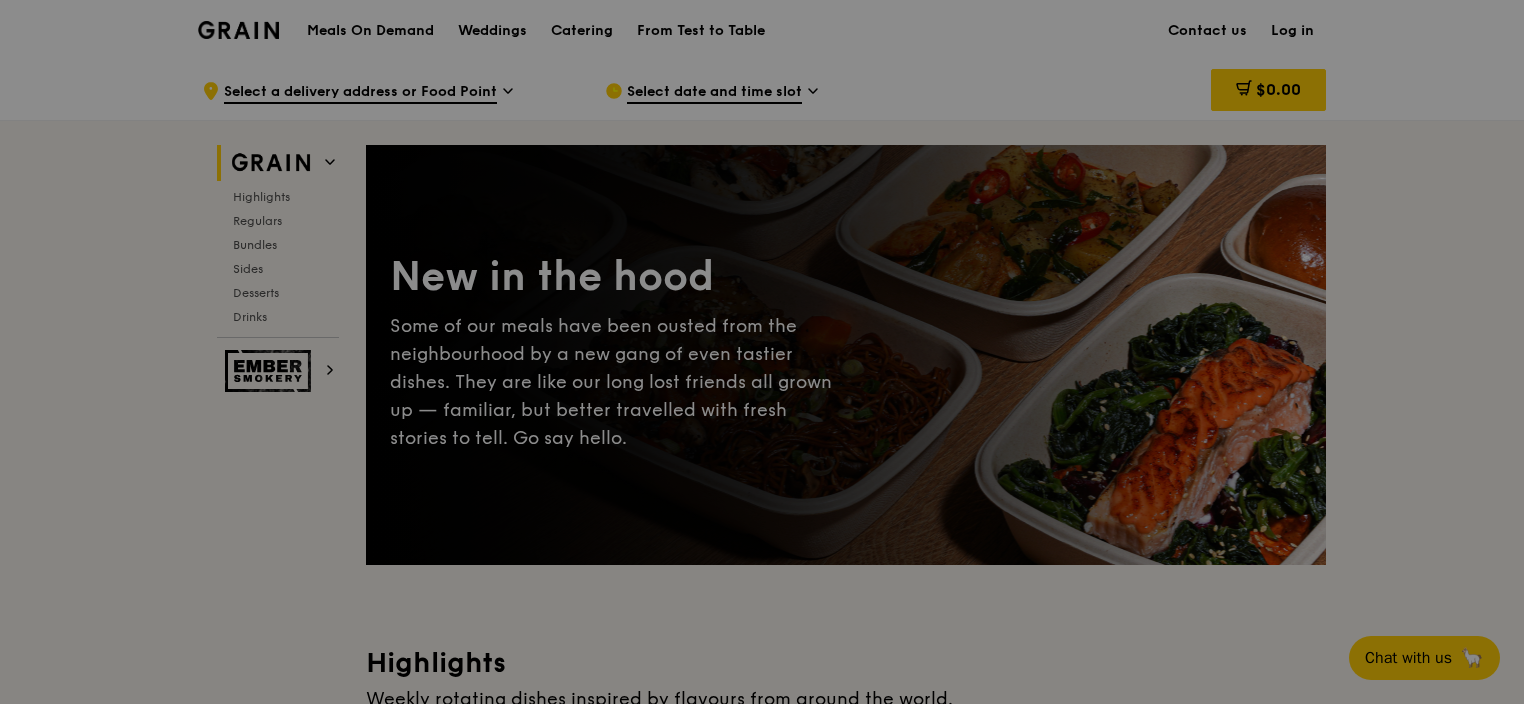 click at bounding box center [762, 352] 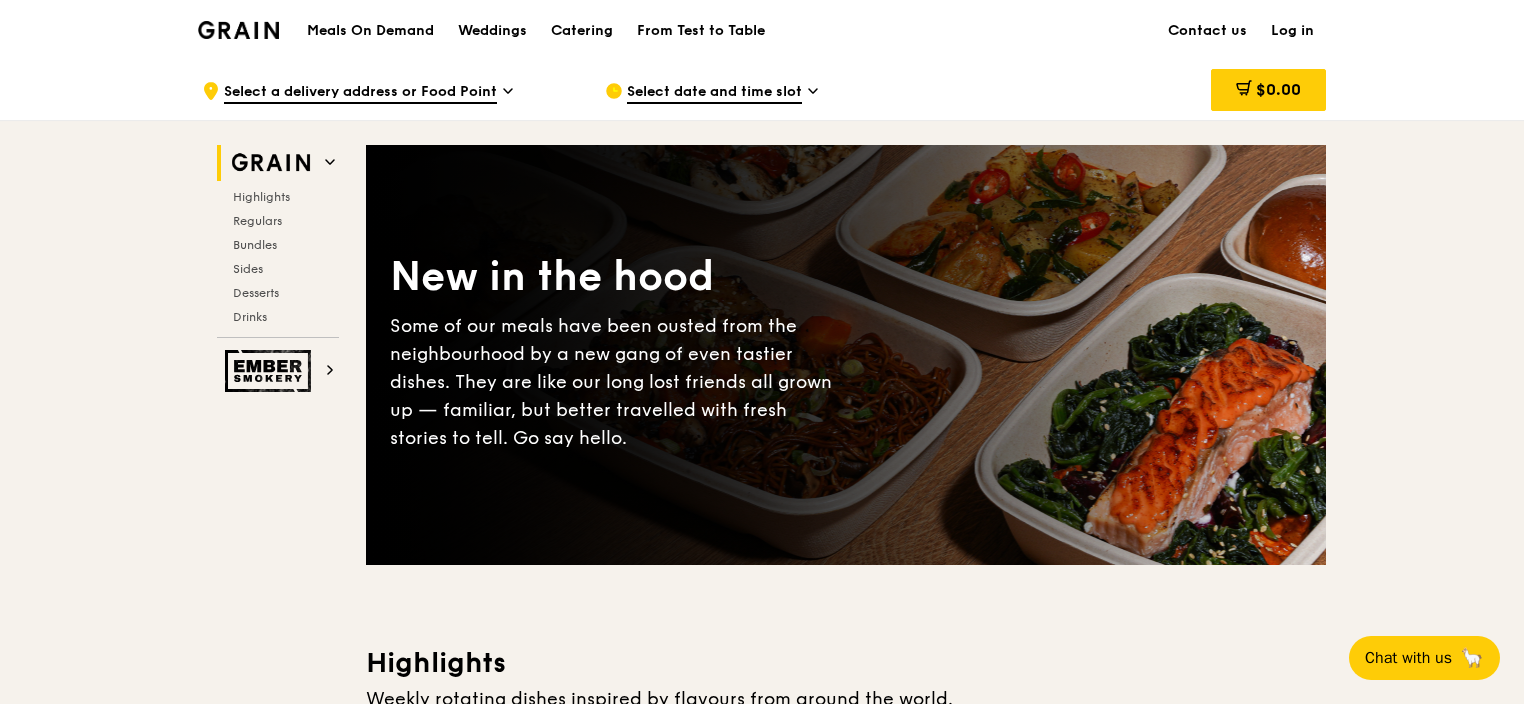 click on "Meals On Demand" at bounding box center [370, 31] 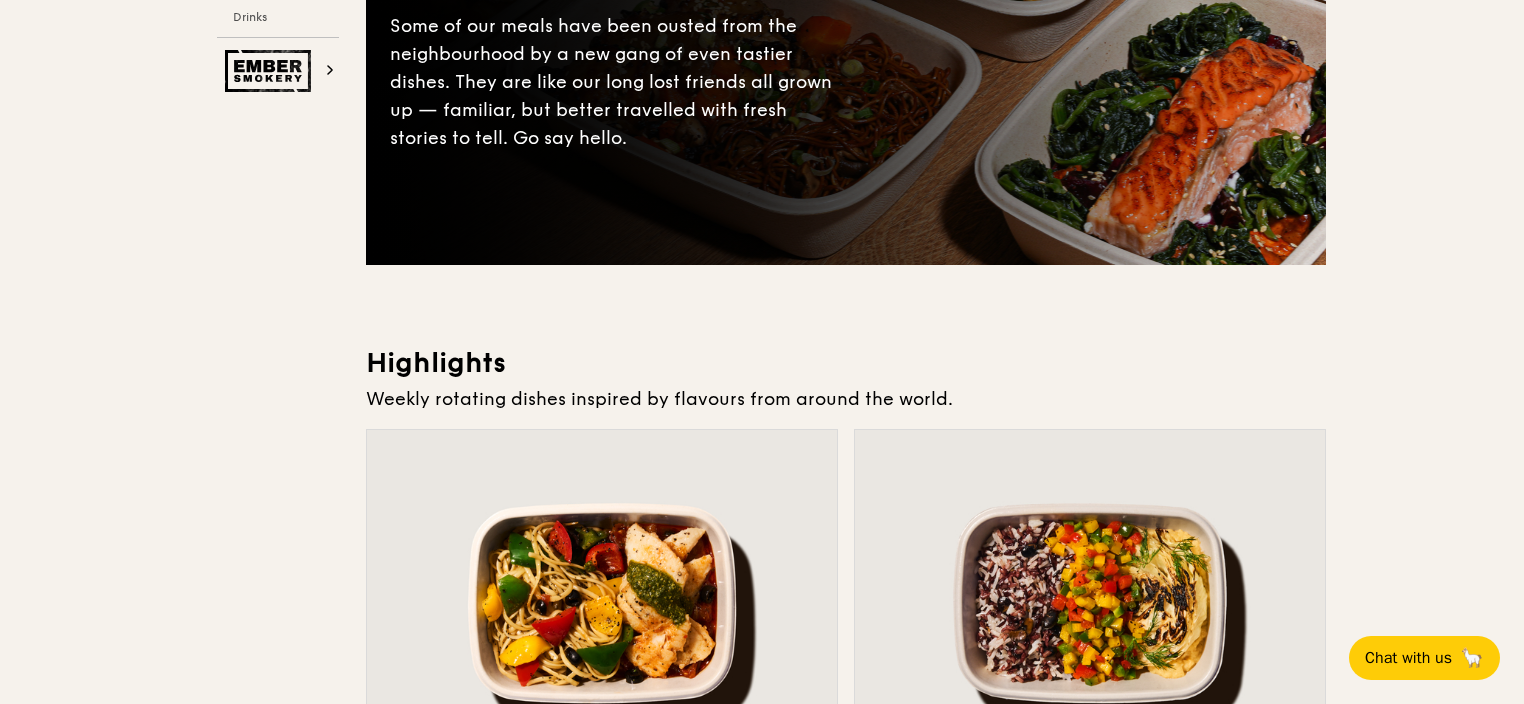 scroll, scrollTop: 0, scrollLeft: 0, axis: both 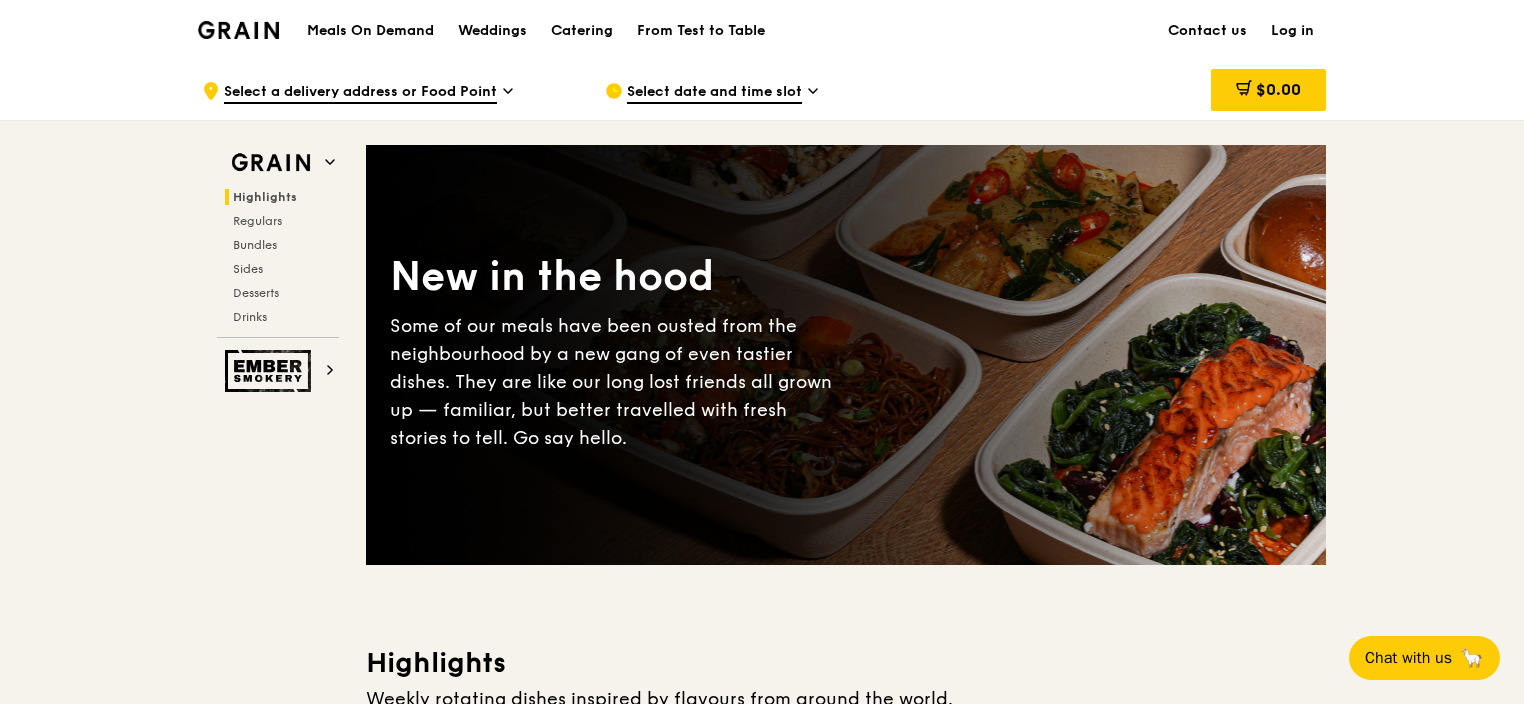 click on "Meals On Demand" at bounding box center [370, 31] 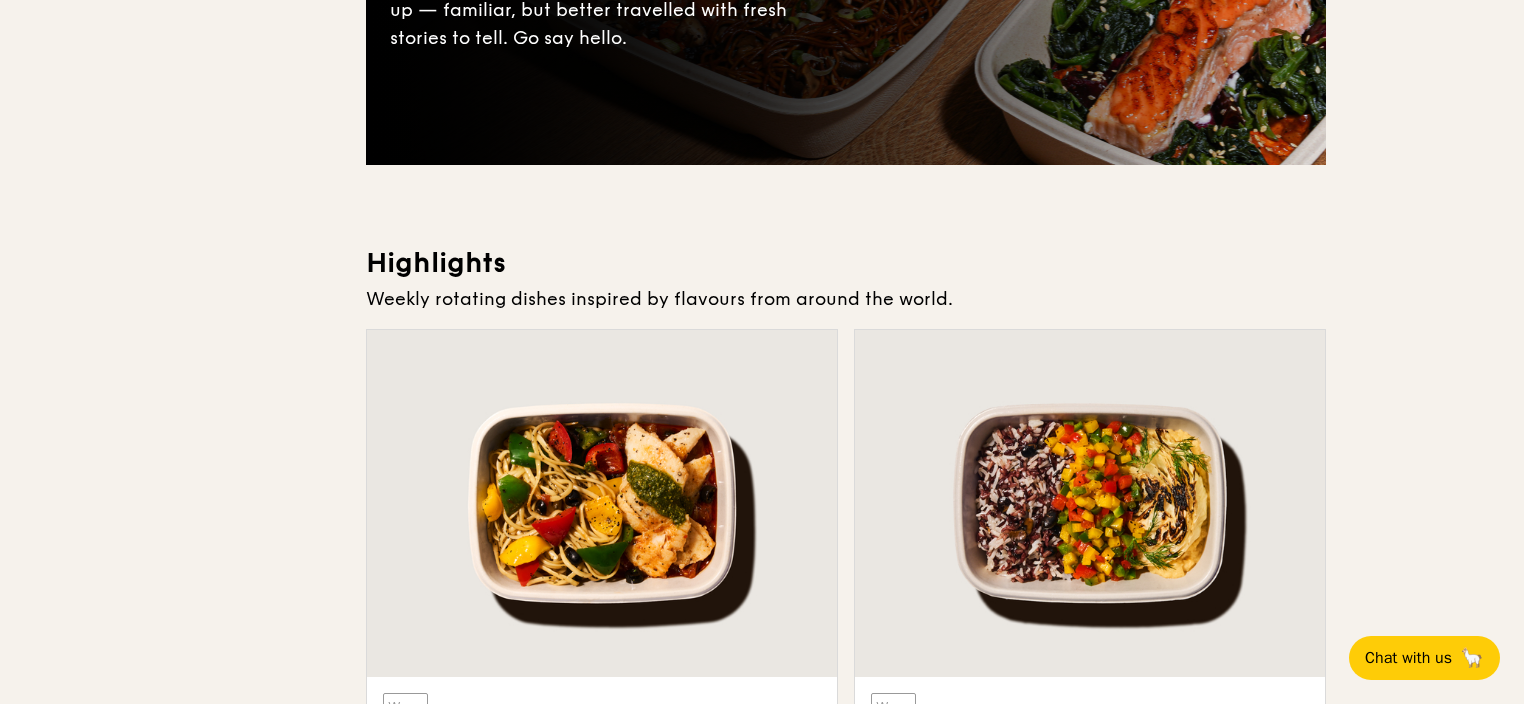 scroll, scrollTop: 0, scrollLeft: 0, axis: both 